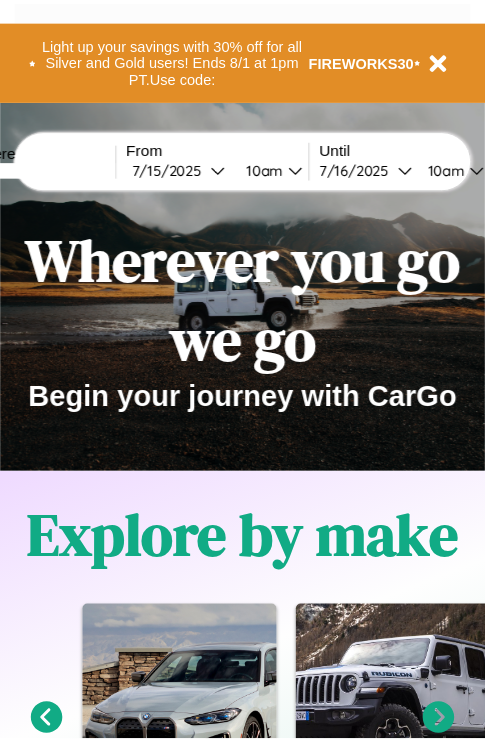 scroll, scrollTop: 0, scrollLeft: 0, axis: both 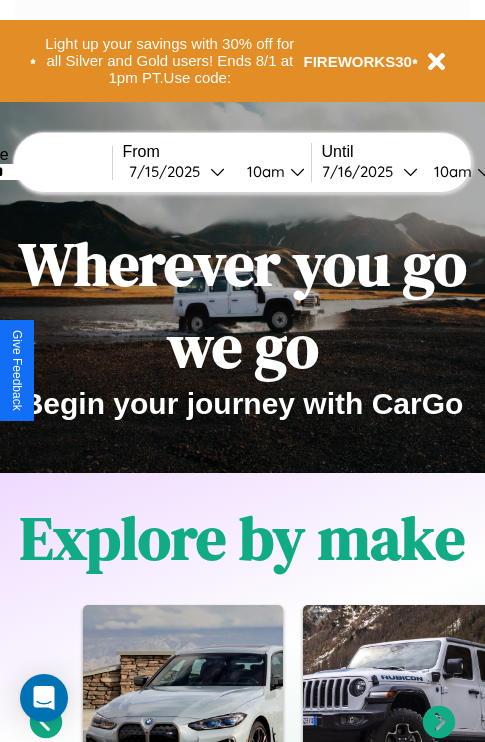type on "*******" 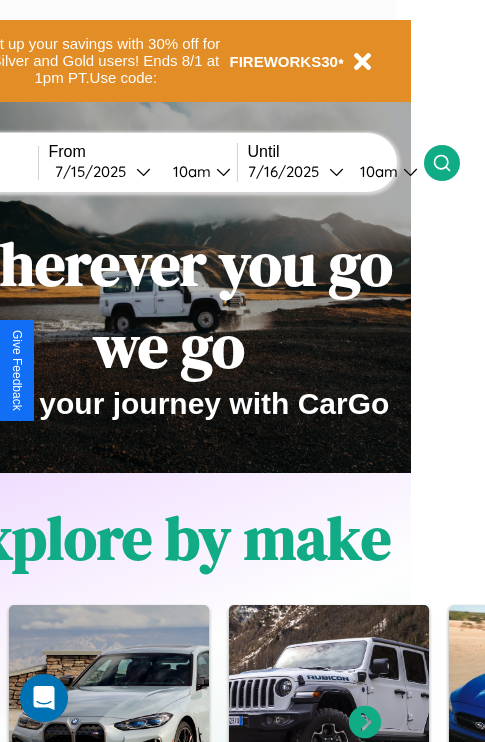 click 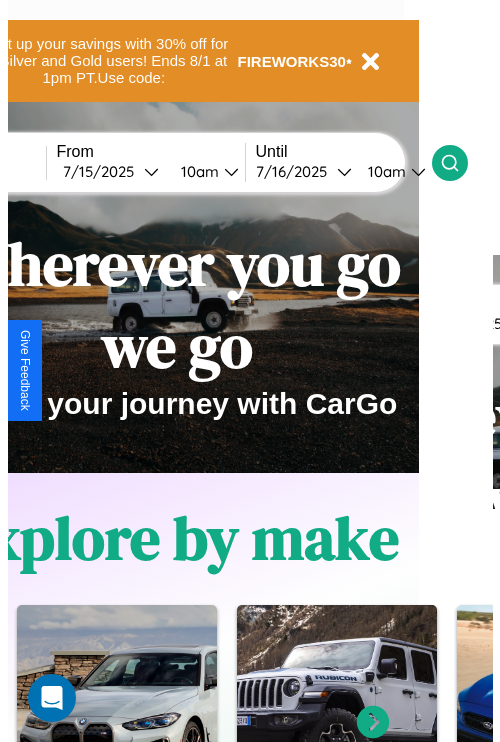 scroll, scrollTop: 0, scrollLeft: 0, axis: both 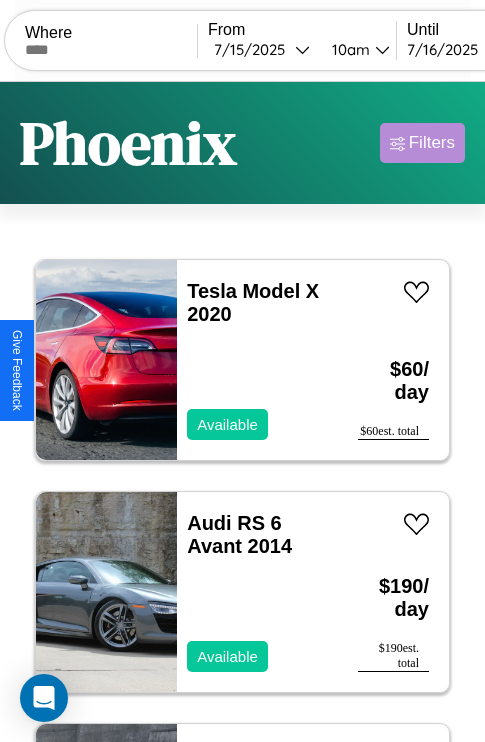 click on "Filters" at bounding box center [432, 143] 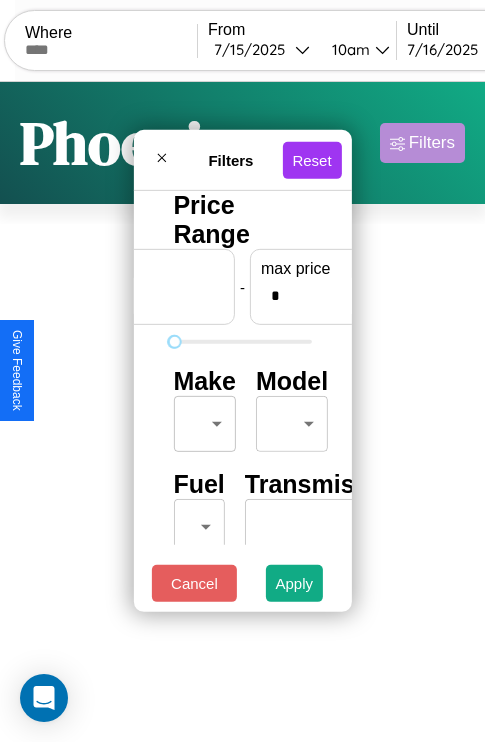 scroll, scrollTop: 0, scrollLeft: 124, axis: horizontal 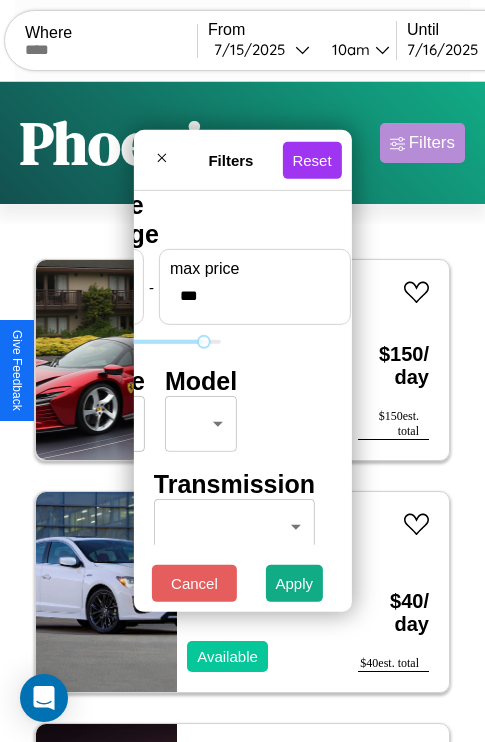 type on "***" 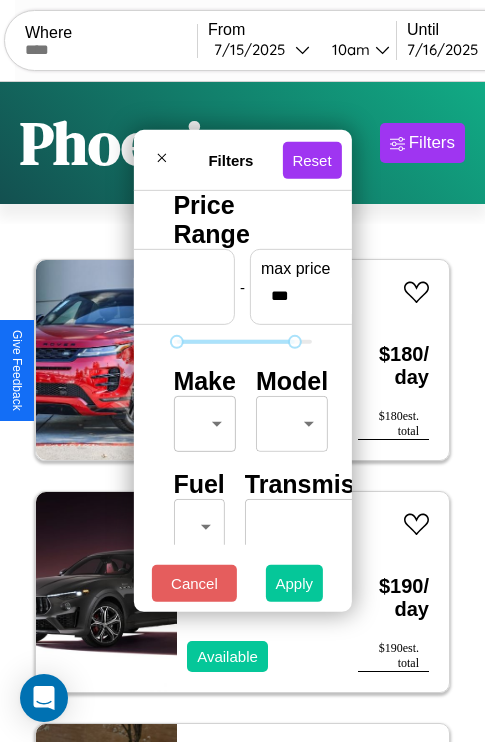 type on "**" 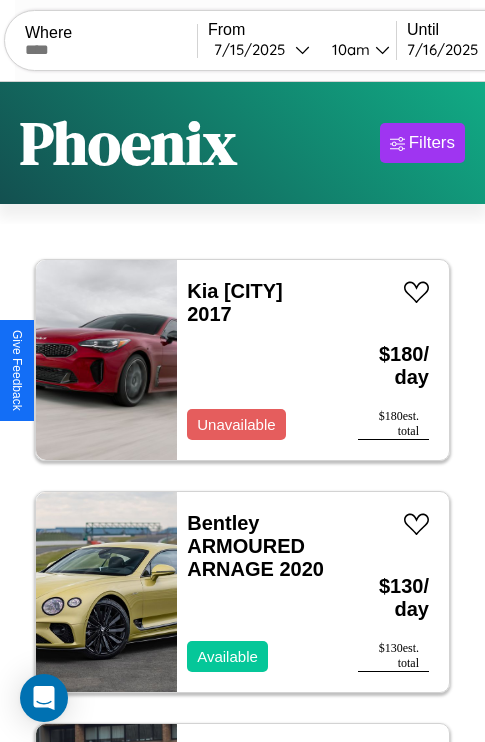 scroll, scrollTop: 95, scrollLeft: 0, axis: vertical 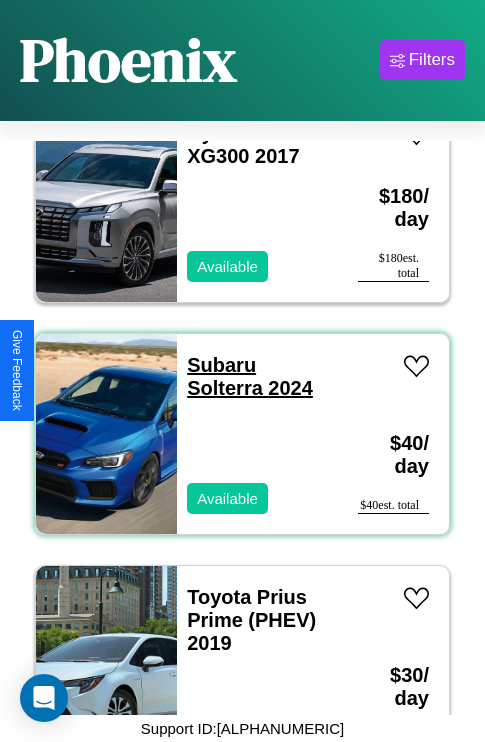 click on "Subaru   Solterra   2024" at bounding box center [250, 376] 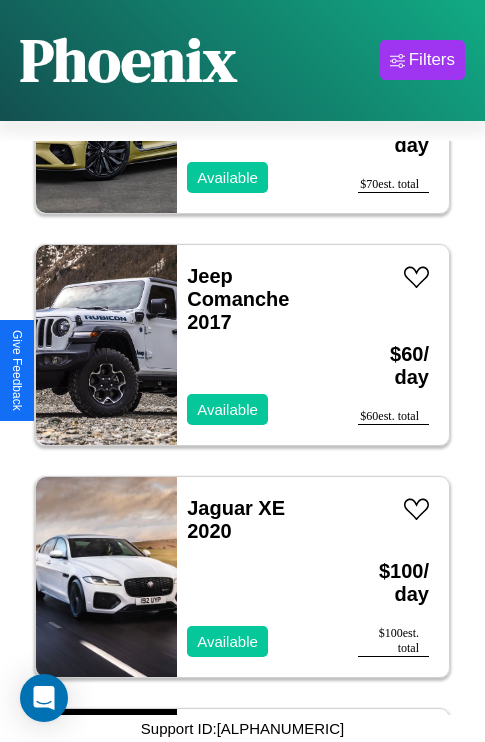 scroll, scrollTop: 4715, scrollLeft: 0, axis: vertical 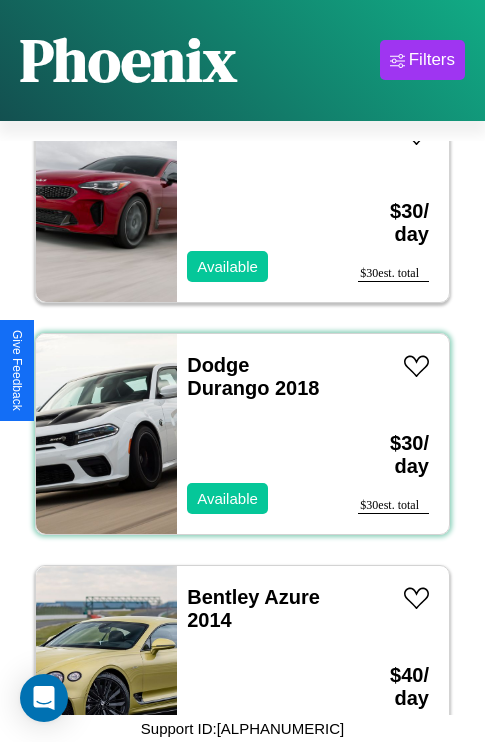 click on "Dodge   Durango   2018 Available" at bounding box center (257, 434) 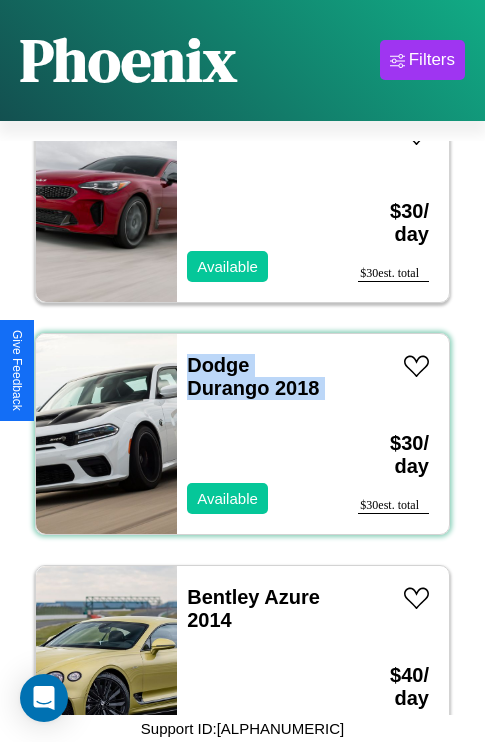 click on "Dodge   Durango   2018 Available" at bounding box center (257, 434) 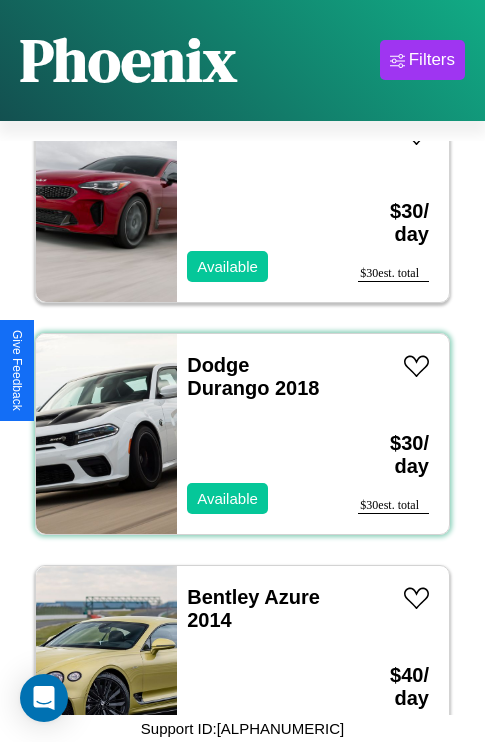 click on "Dodge   Durango   2018 Available" at bounding box center [257, 434] 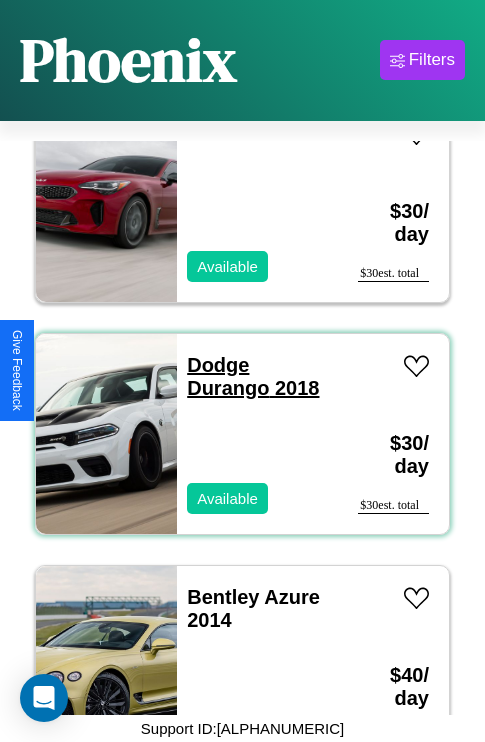 click on "Dodge   Durango   2018" at bounding box center (253, 376) 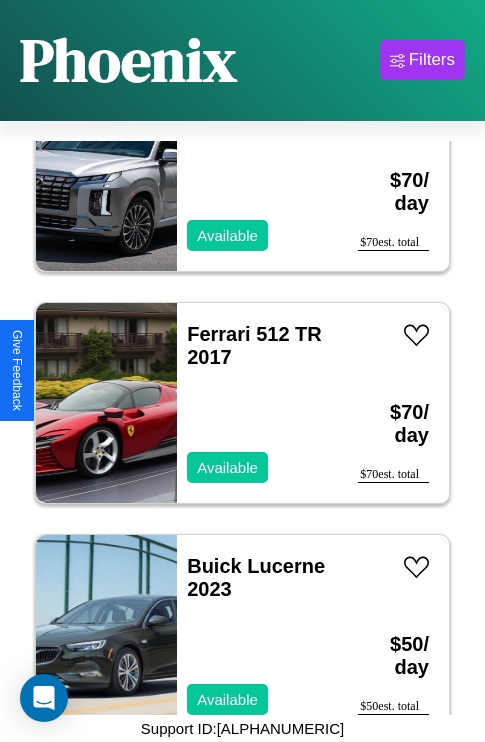 scroll, scrollTop: 20955, scrollLeft: 0, axis: vertical 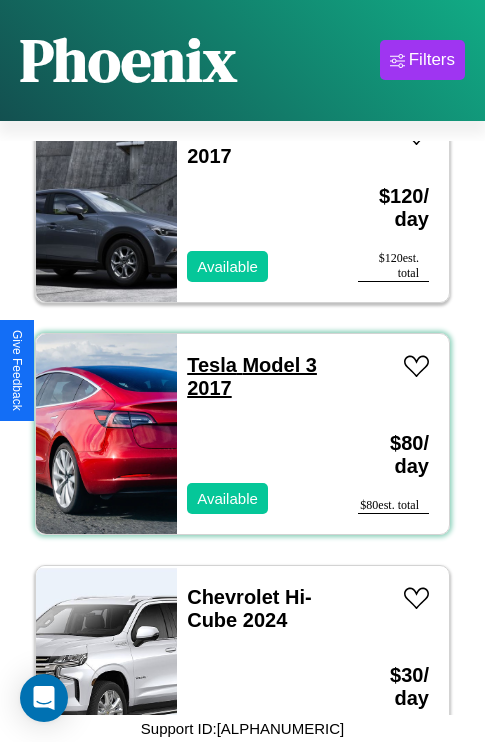 click on "Tesla   Model 3   2017" at bounding box center (252, 376) 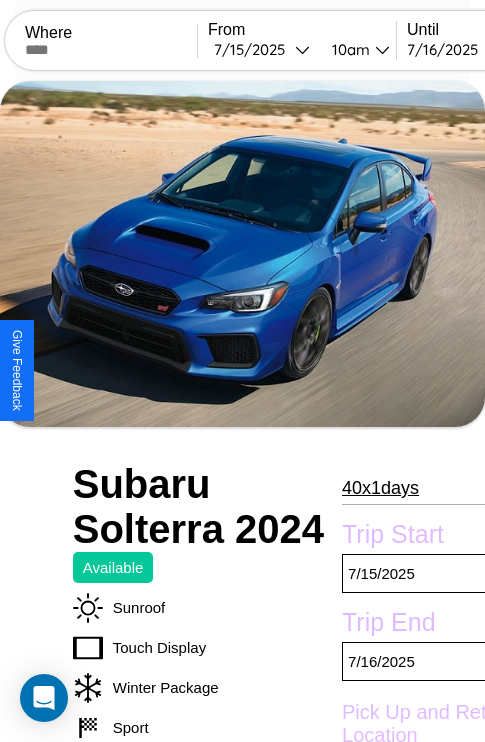 scroll, scrollTop: 481, scrollLeft: 68, axis: both 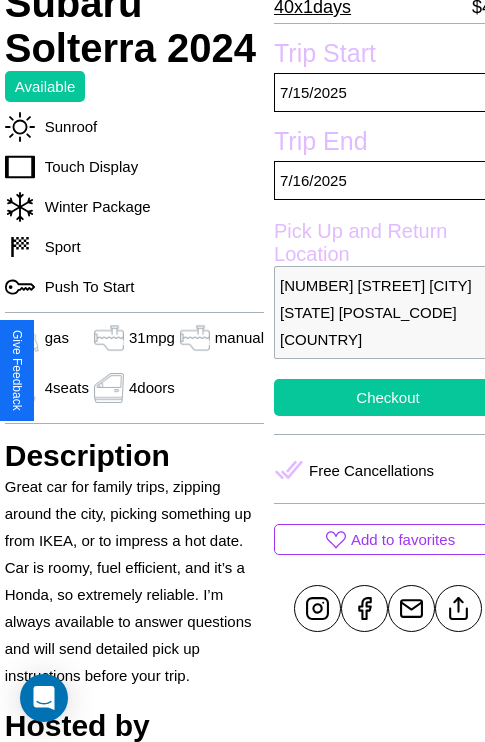 click on "Checkout" at bounding box center [388, 397] 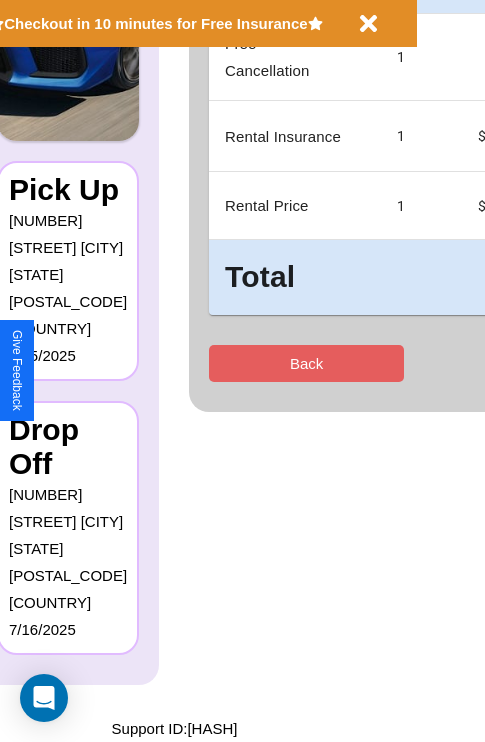 scroll, scrollTop: 0, scrollLeft: 0, axis: both 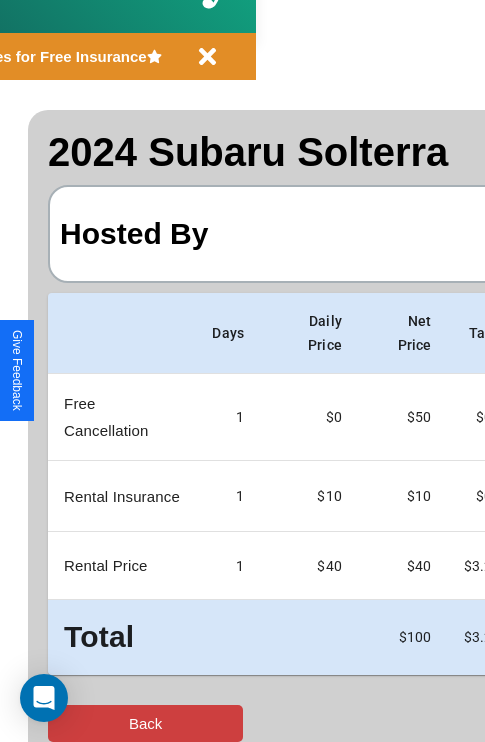 click on "Back" at bounding box center [145, 723] 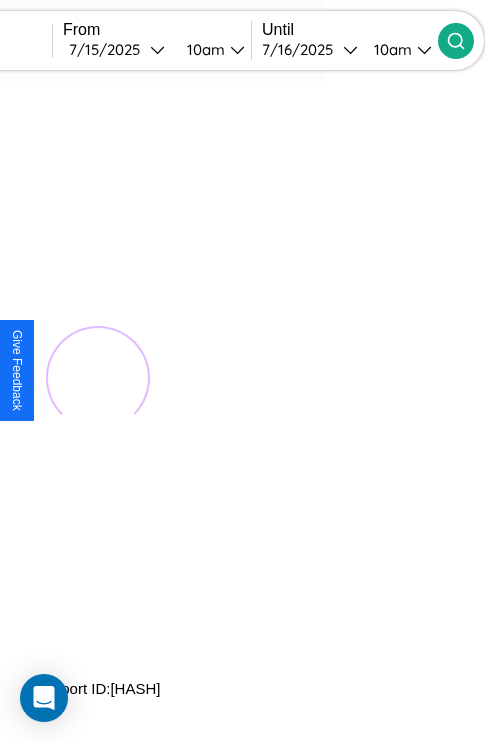 scroll, scrollTop: 0, scrollLeft: 0, axis: both 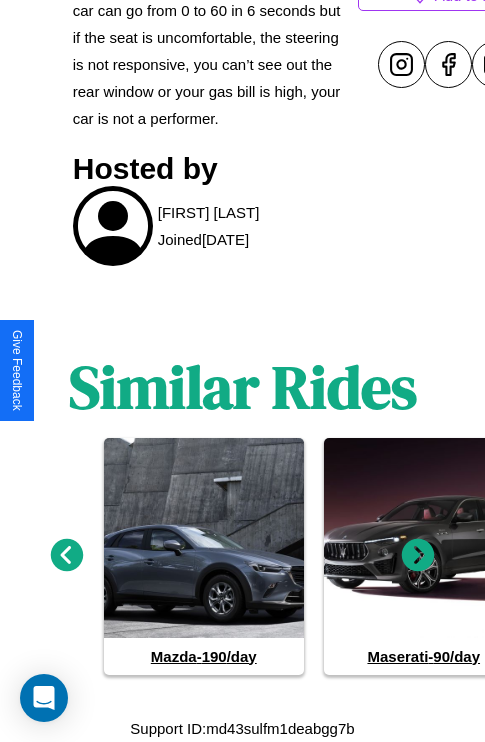 click 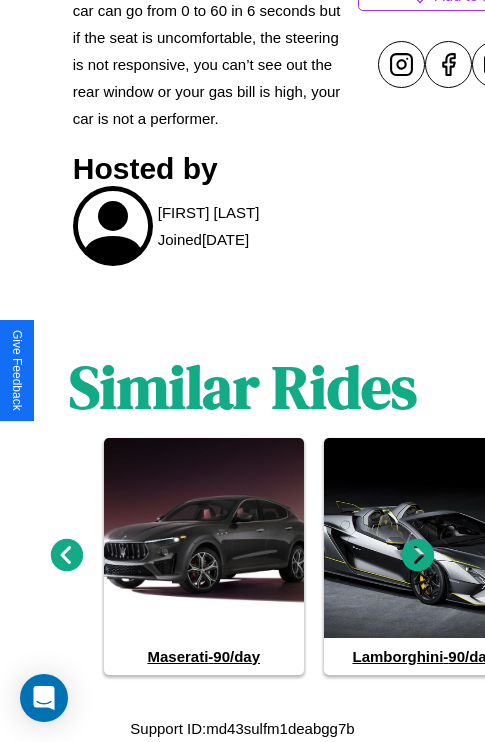click 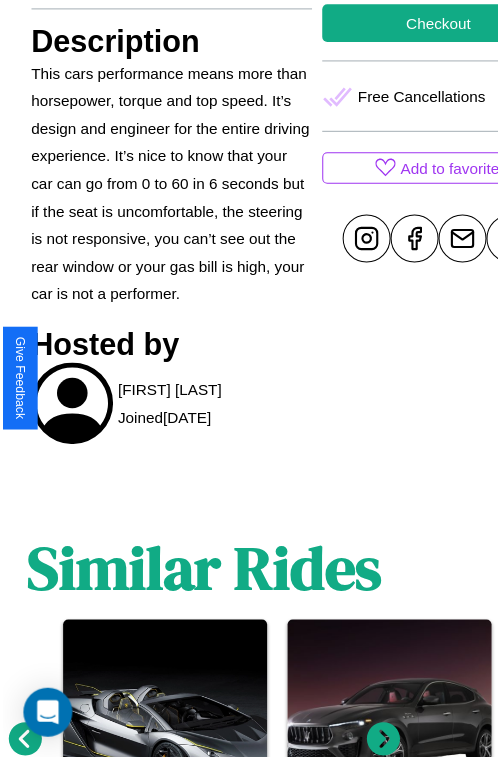 scroll, scrollTop: 519, scrollLeft: 88, axis: both 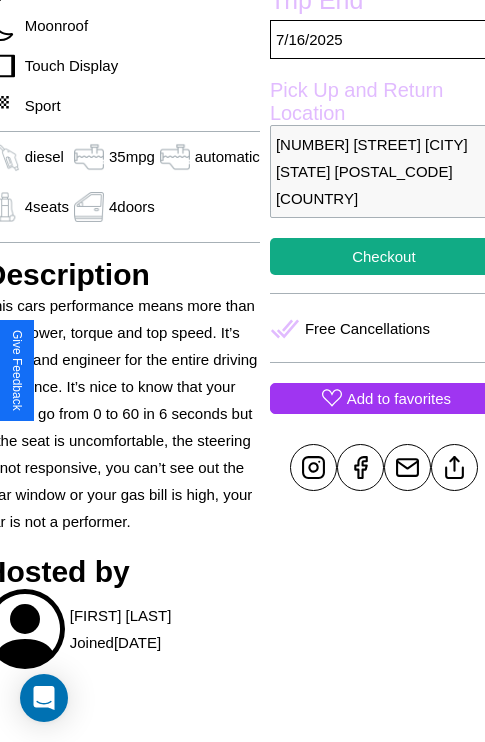 click on "Add to favorites" at bounding box center (399, 398) 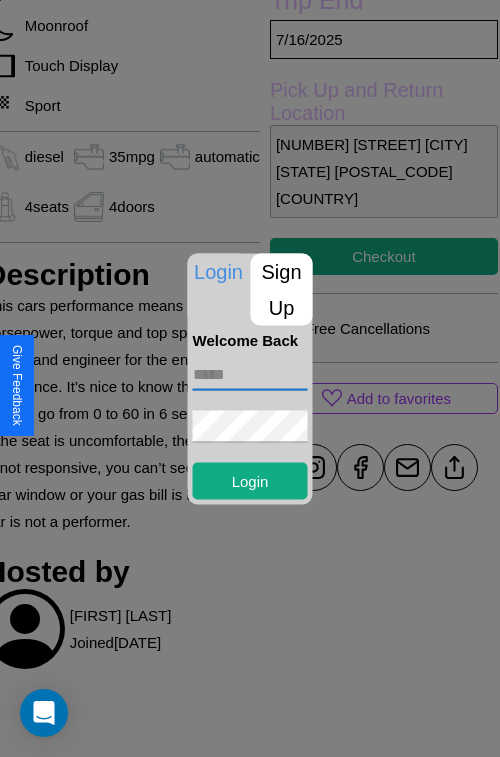 click at bounding box center [250, 374] 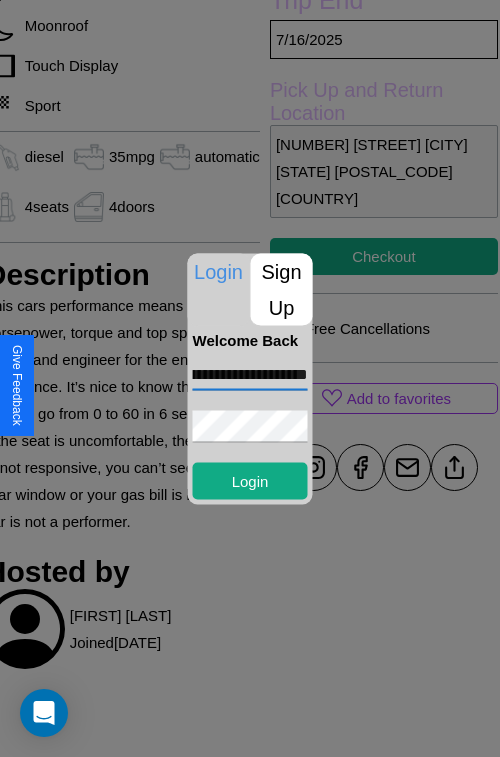 scroll, scrollTop: 0, scrollLeft: 101, axis: horizontal 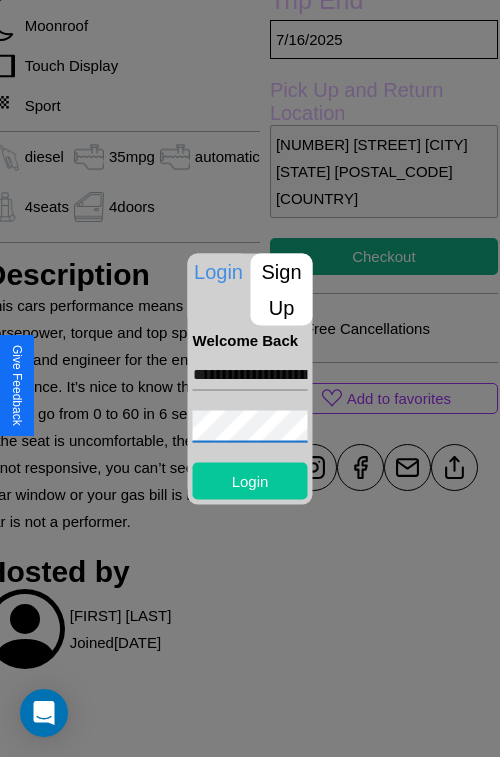 click on "Login" at bounding box center (250, 480) 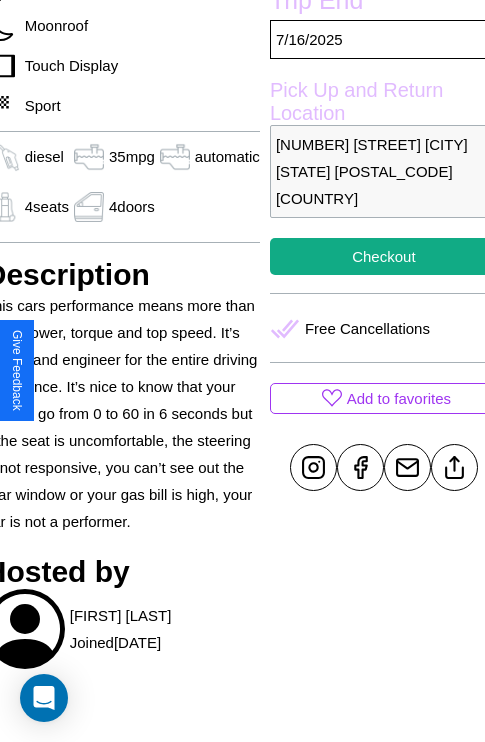 scroll, scrollTop: 519, scrollLeft: 88, axis: both 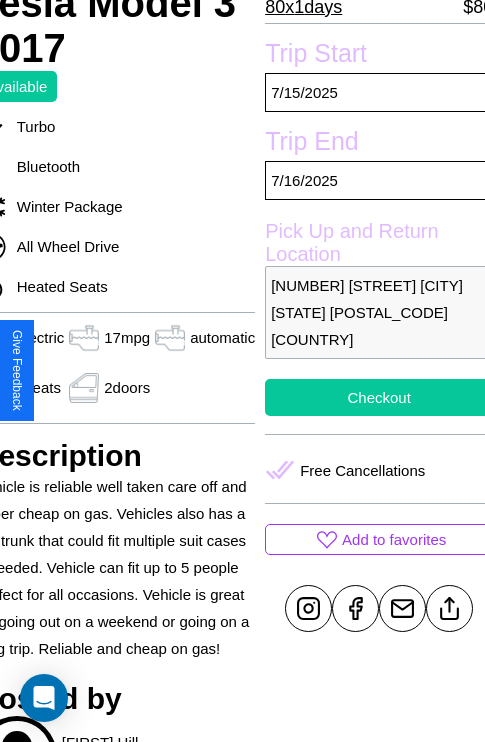 click on "Checkout" at bounding box center (379, 397) 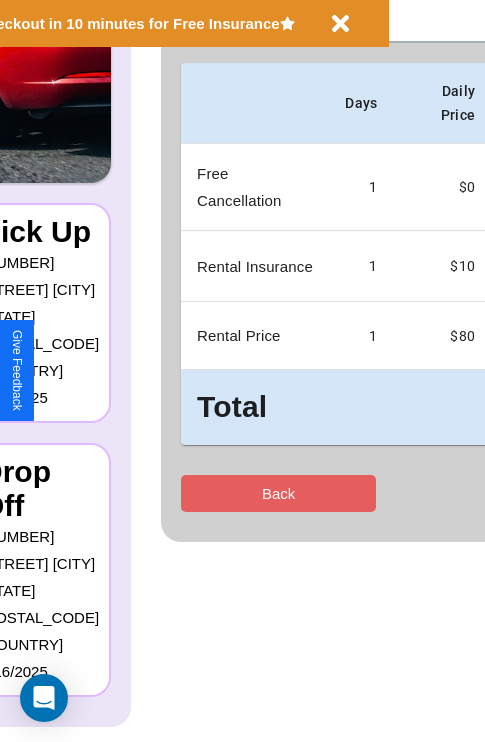 scroll, scrollTop: 0, scrollLeft: 0, axis: both 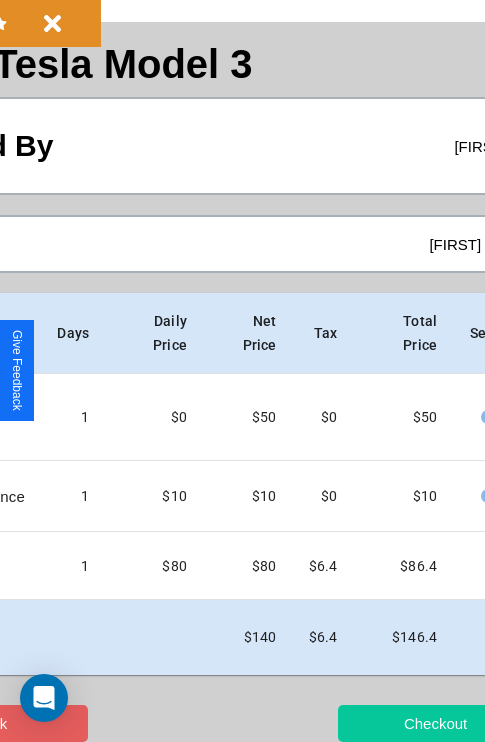 click on "Checkout" at bounding box center (435, 723) 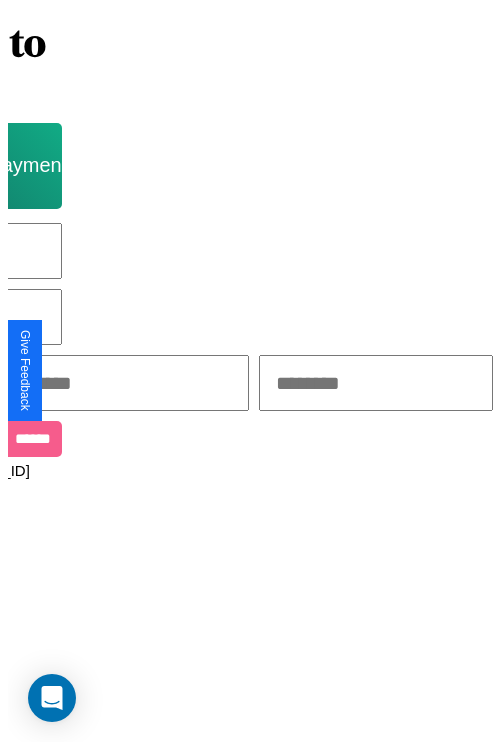 scroll, scrollTop: 0, scrollLeft: 0, axis: both 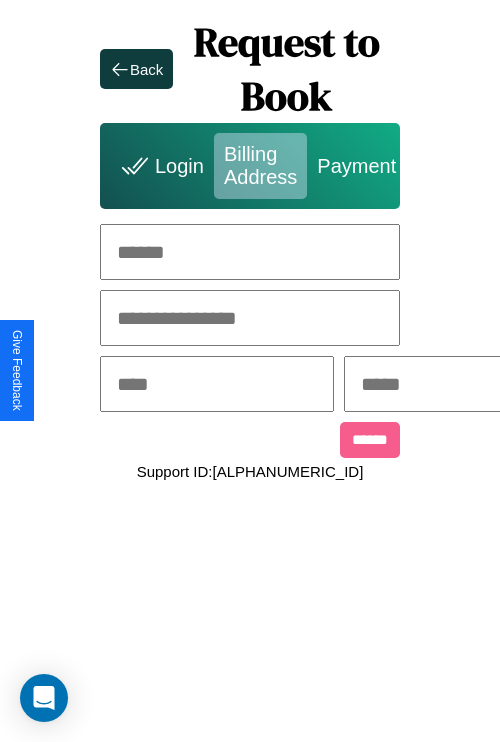 click at bounding box center (250, 252) 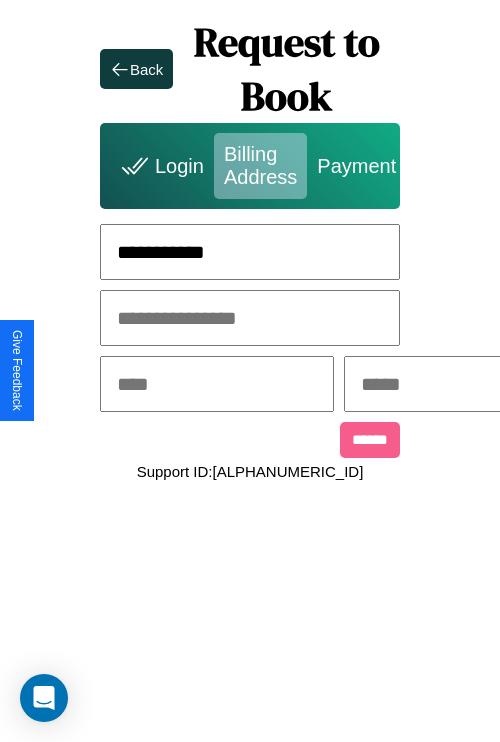 type on "**********" 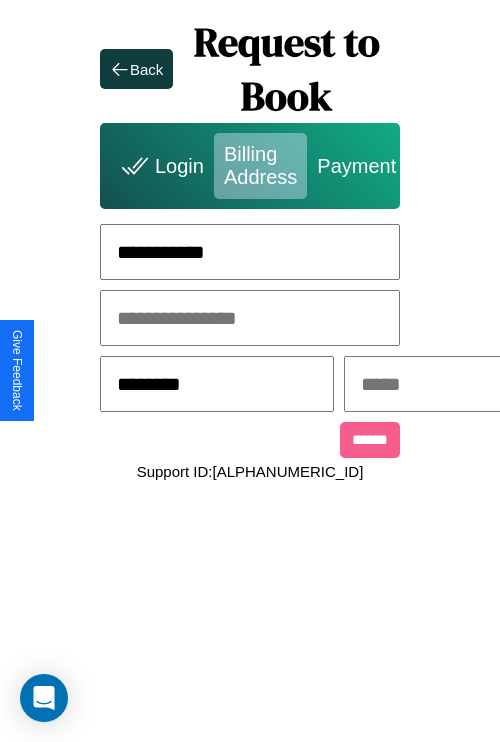 type on "********" 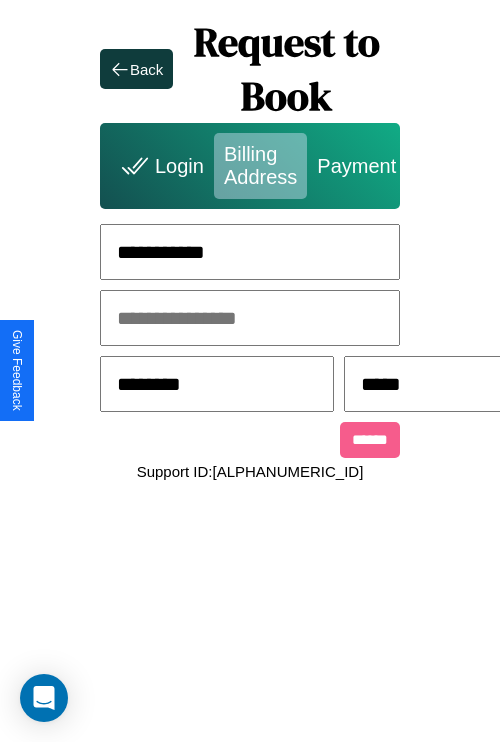 scroll, scrollTop: 0, scrollLeft: 517, axis: horizontal 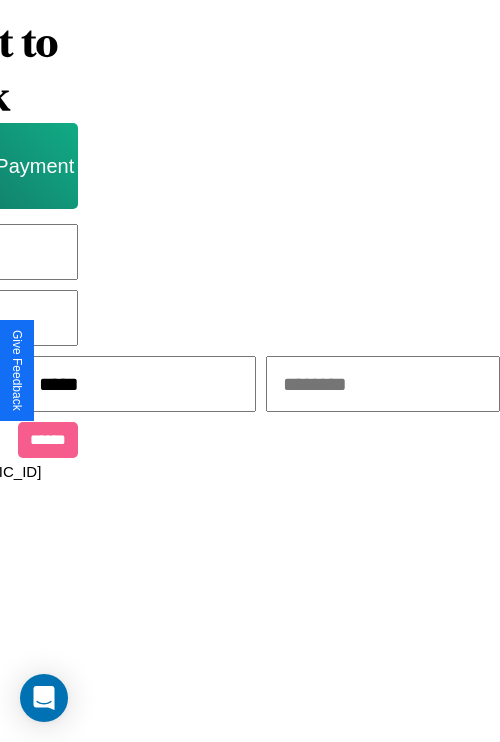 type on "*****" 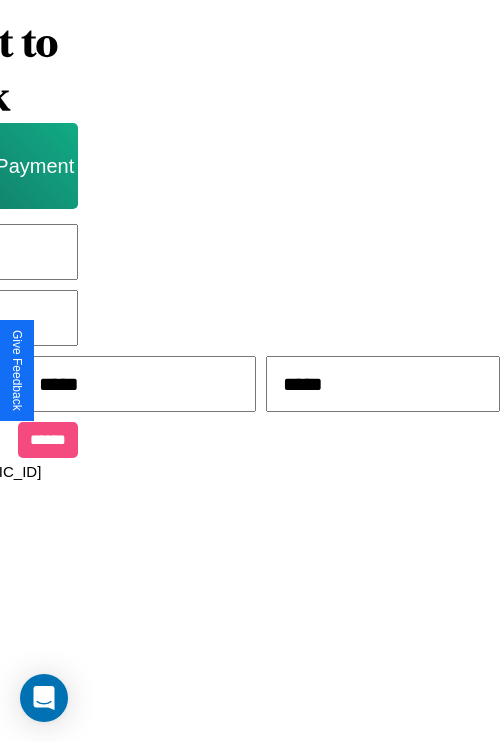 type on "*****" 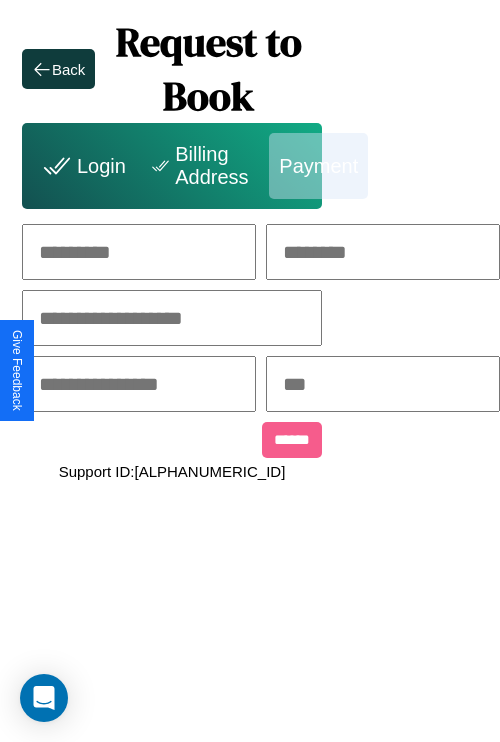 click at bounding box center (139, 252) 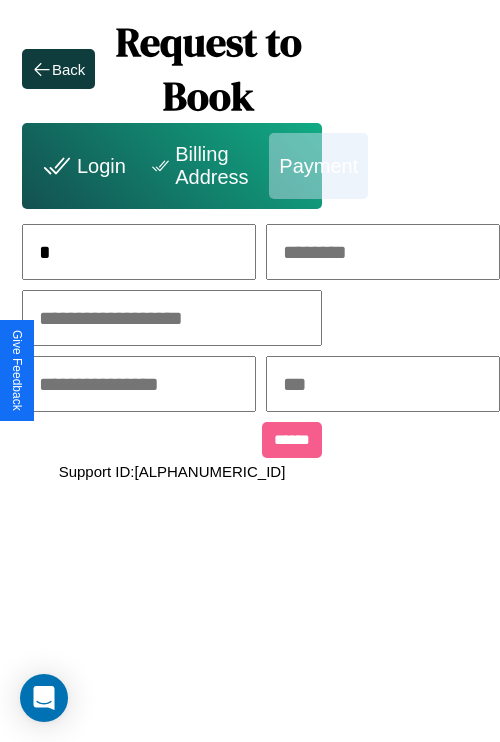 scroll, scrollTop: 0, scrollLeft: 132, axis: horizontal 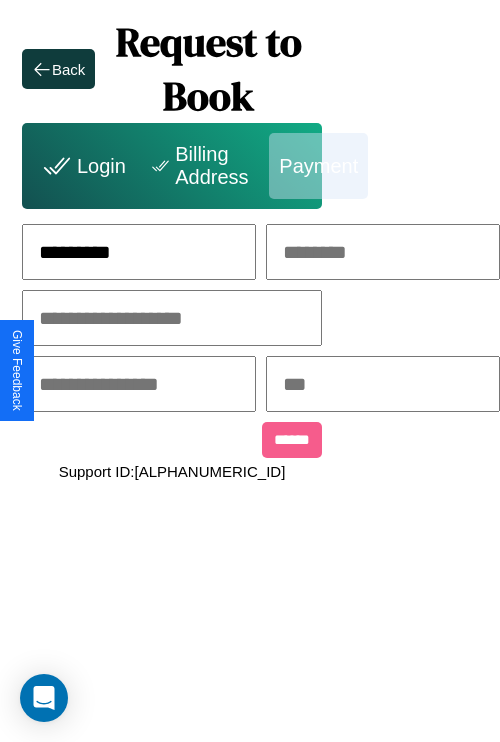 type on "*********" 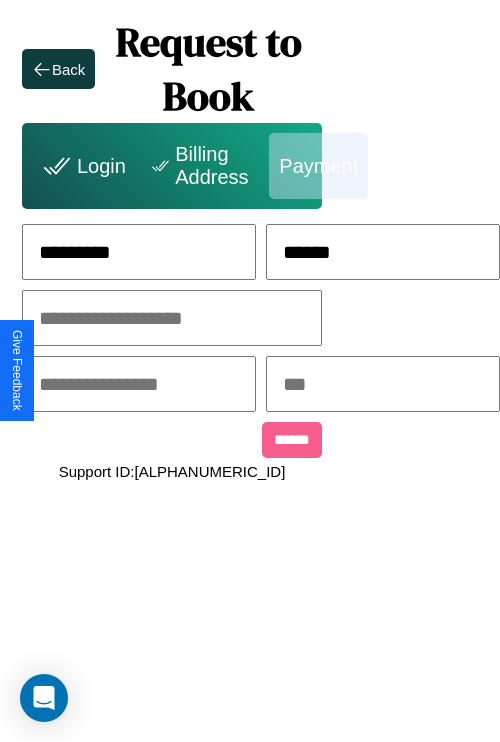 type on "******" 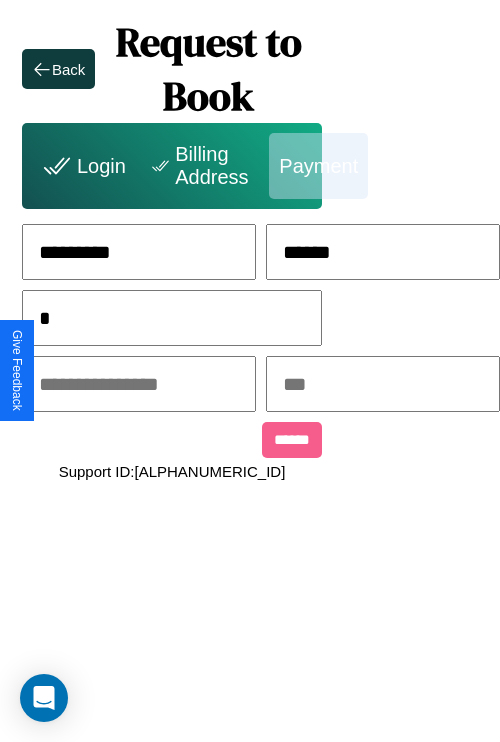 scroll, scrollTop: 0, scrollLeft: 128, axis: horizontal 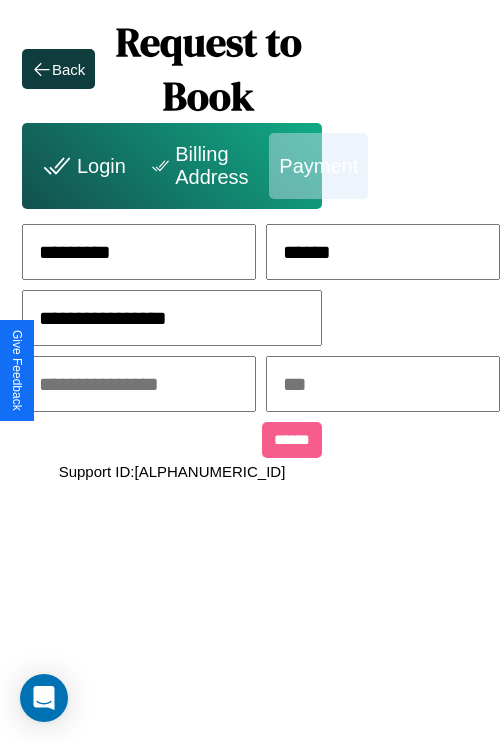type on "**********" 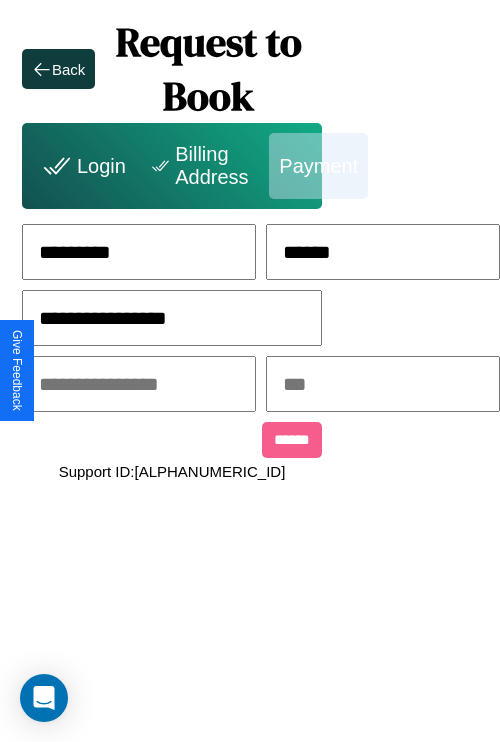 click at bounding box center [139, 384] 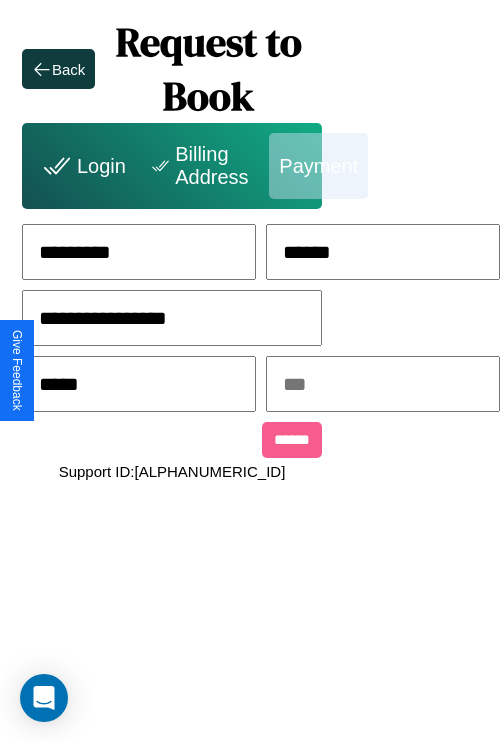 type on "*****" 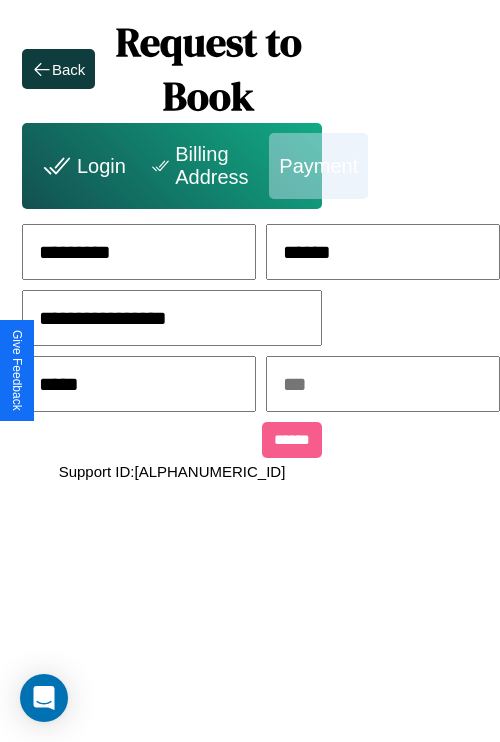 click at bounding box center (383, 384) 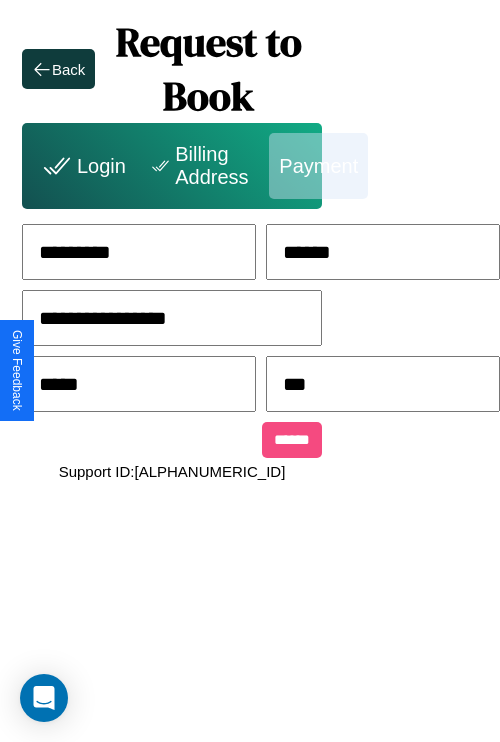 type on "***" 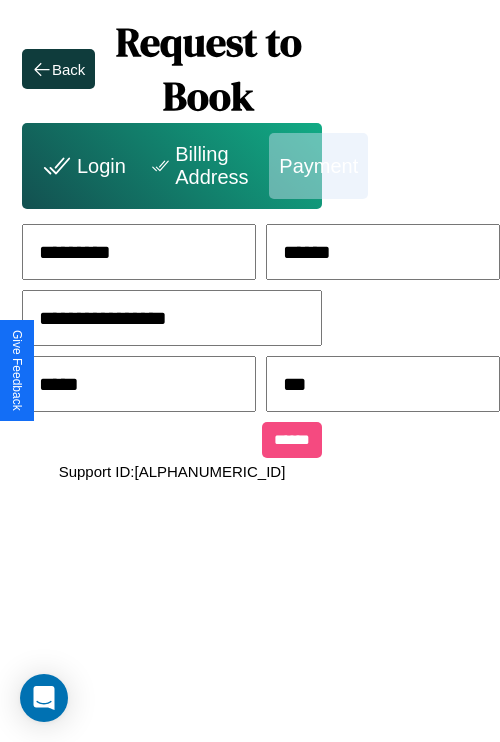 click on "******" at bounding box center [292, 440] 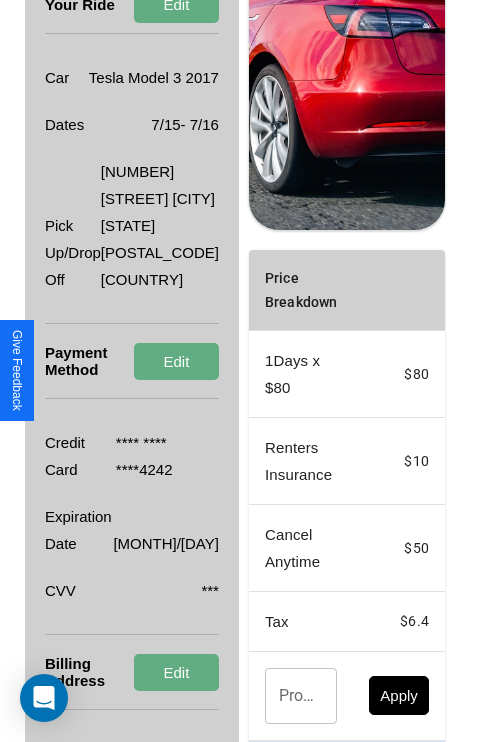 scroll, scrollTop: 509, scrollLeft: 72, axis: both 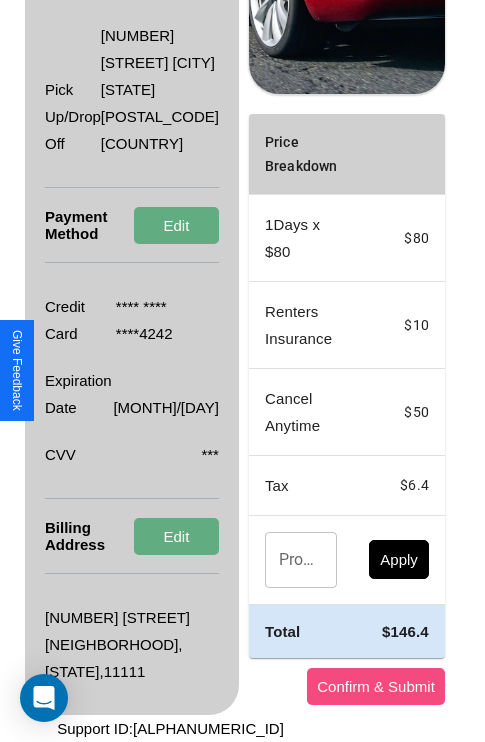 click on "Confirm & Submit" at bounding box center [376, 686] 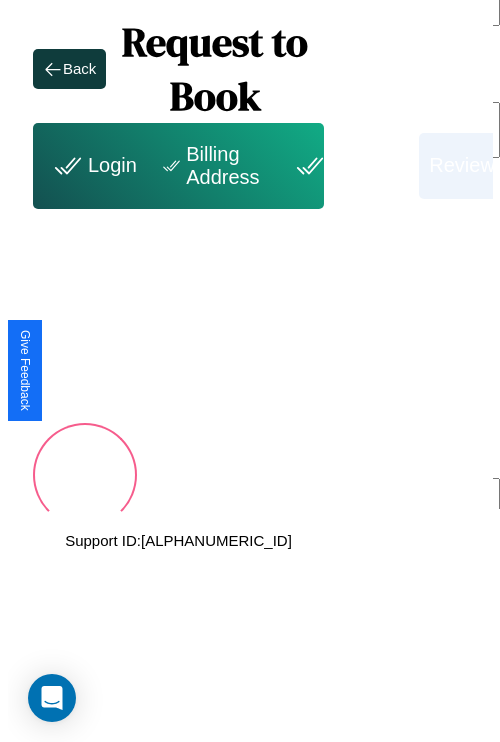 scroll, scrollTop: 0, scrollLeft: 72, axis: horizontal 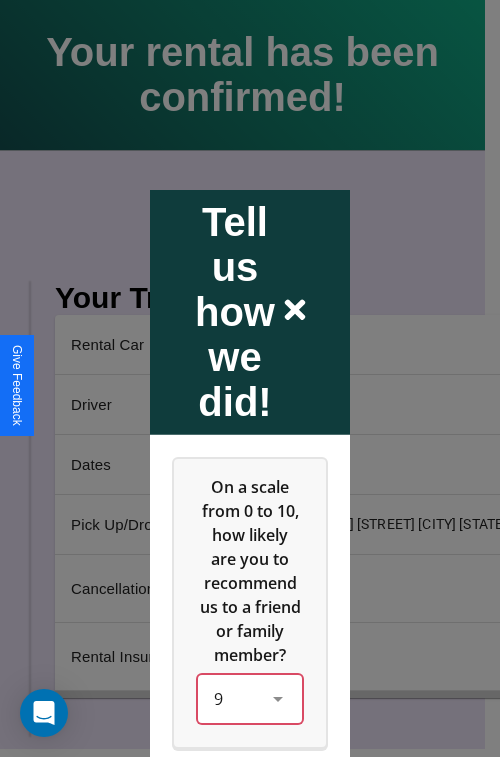 click on "9" at bounding box center [250, 698] 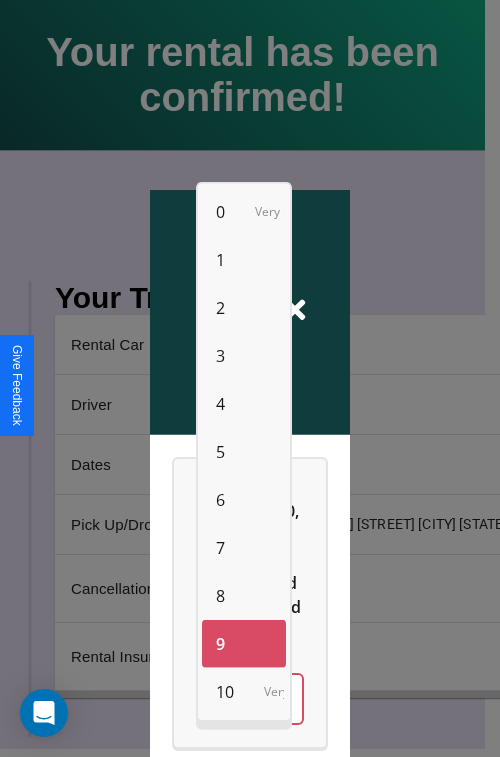 click on "4" at bounding box center (220, 404) 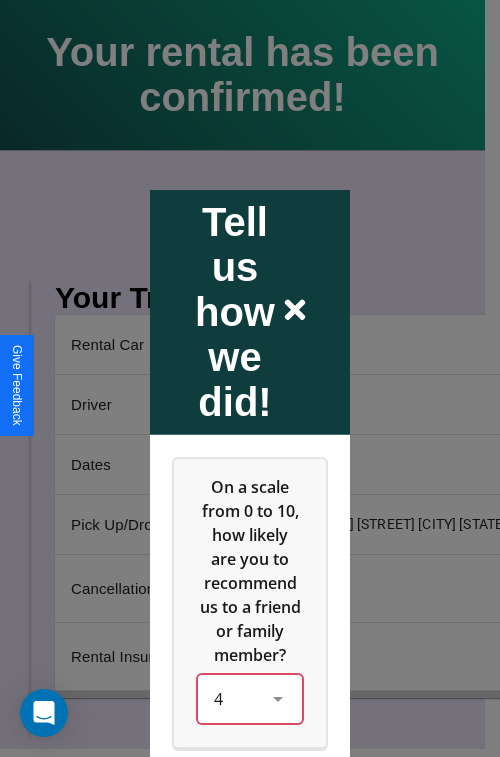 scroll, scrollTop: 334, scrollLeft: 0, axis: vertical 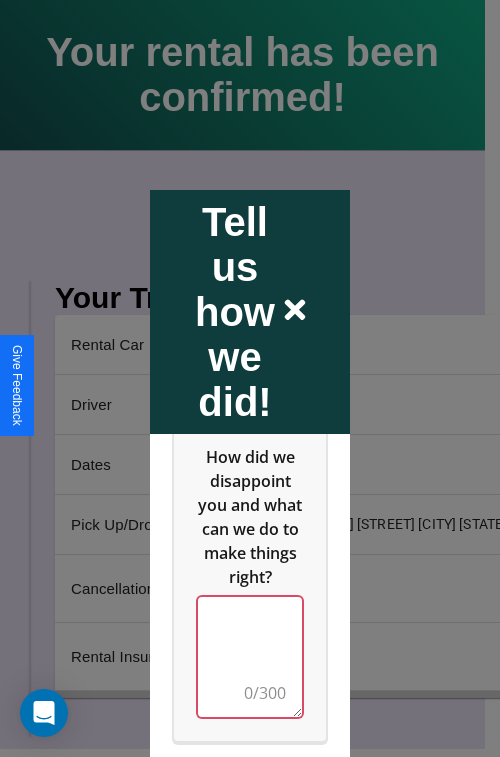 click at bounding box center (250, 656) 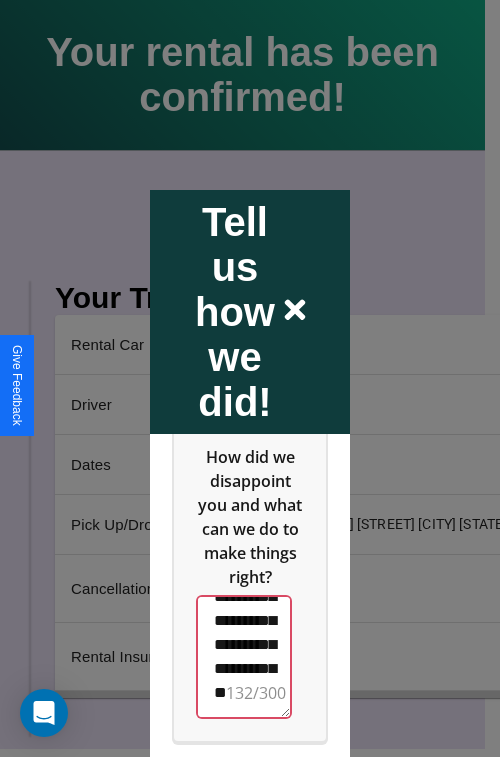 scroll, scrollTop: 588, scrollLeft: 0, axis: vertical 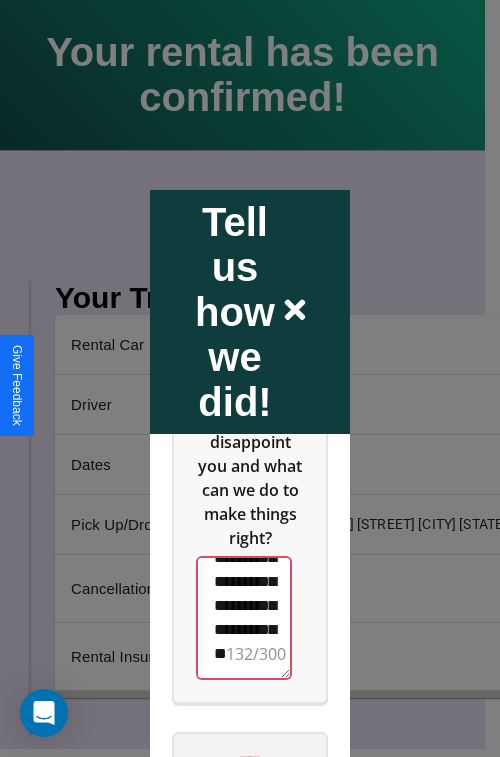 type on "**********" 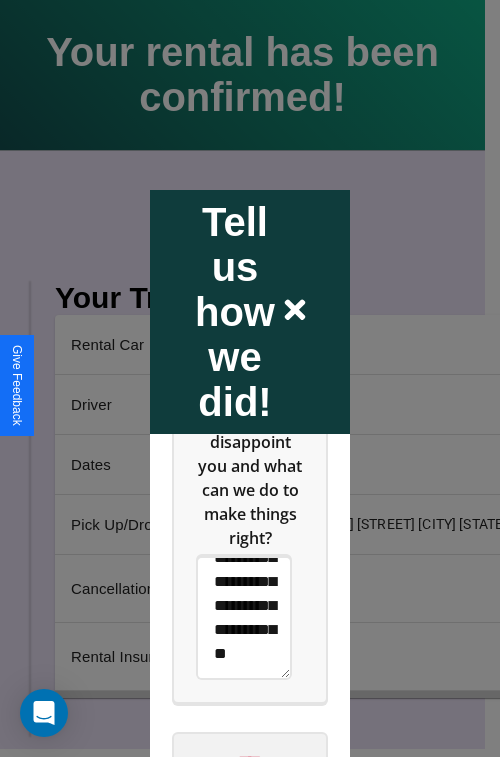 click on "****" at bounding box center [250, 761] 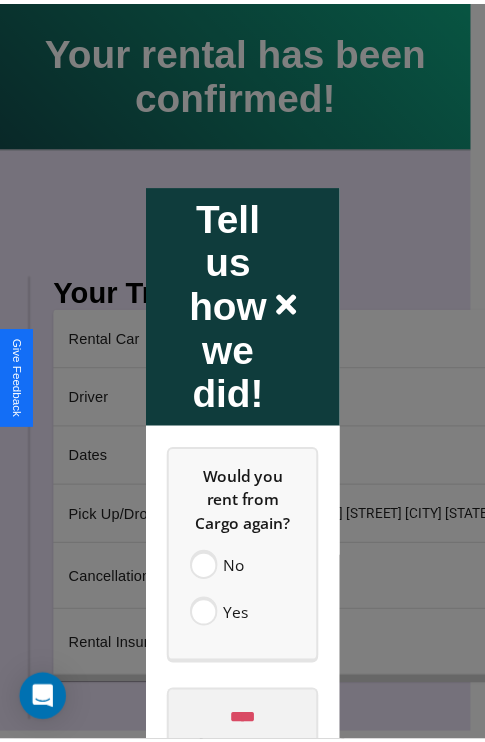 scroll, scrollTop: 0, scrollLeft: 0, axis: both 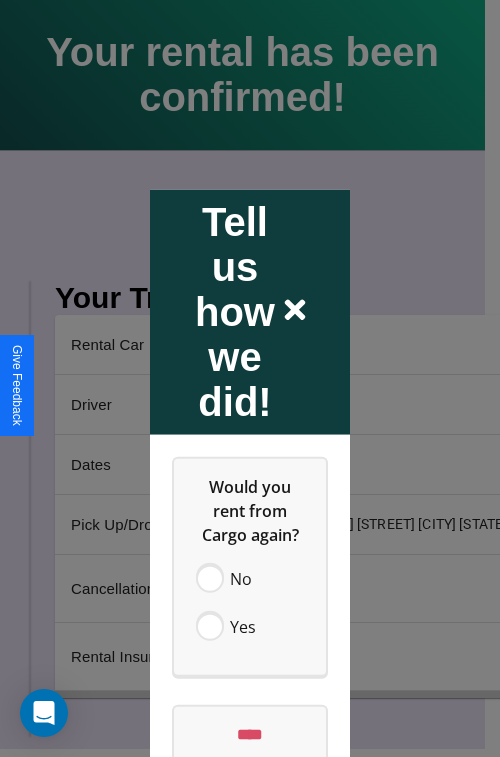 click at bounding box center (250, 378) 